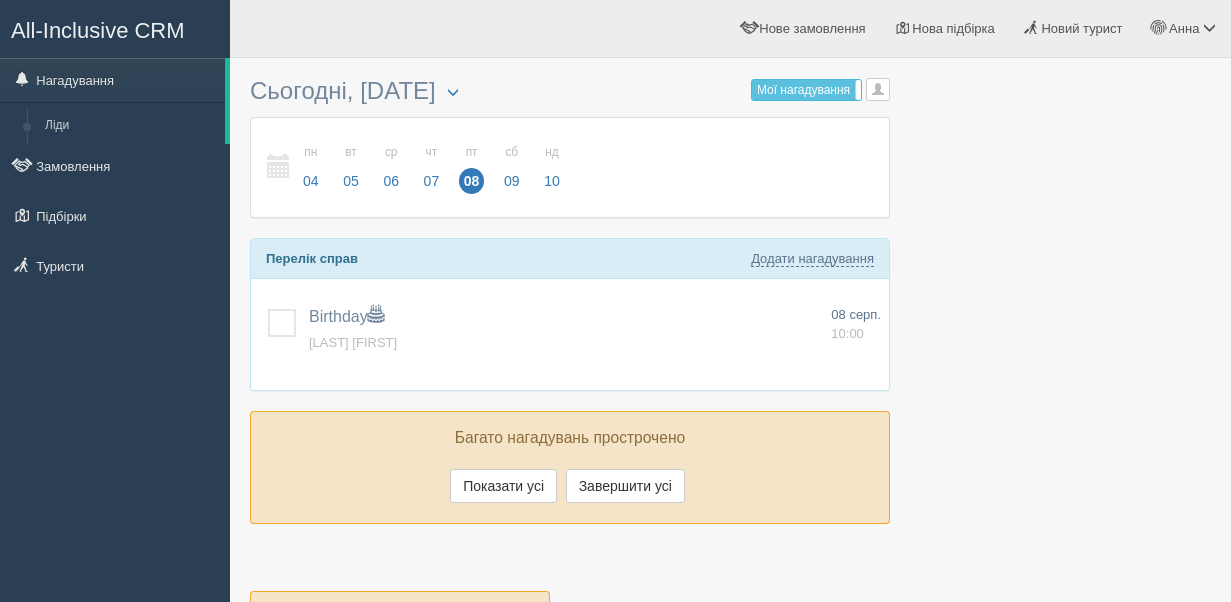 scroll, scrollTop: 0, scrollLeft: 0, axis: both 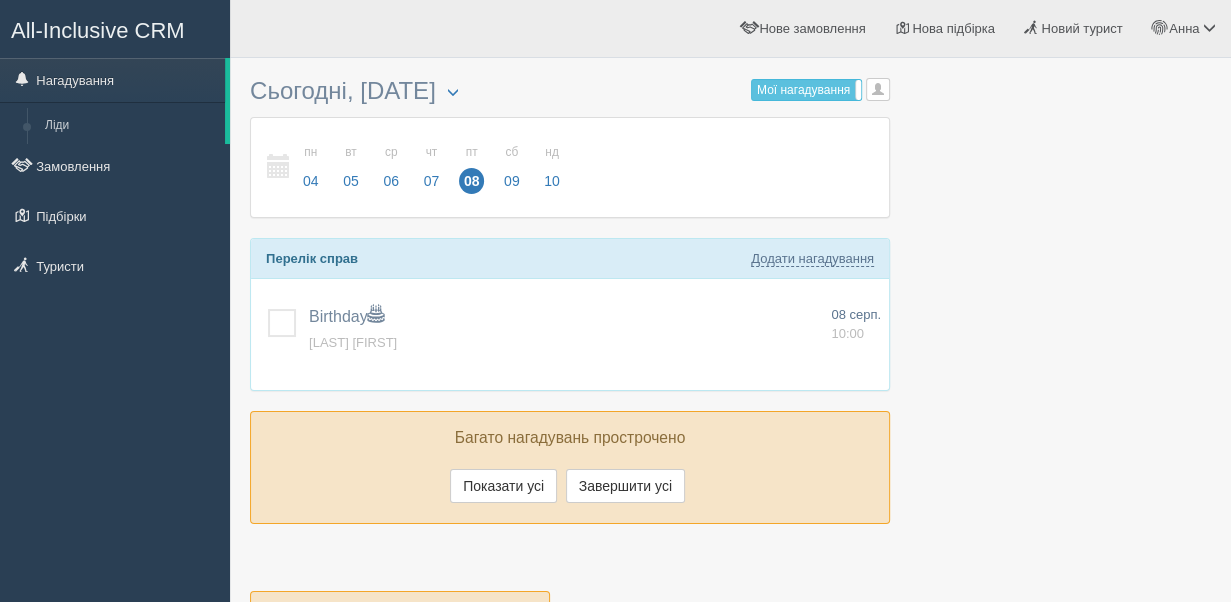 click on "Замовлення" at bounding box center [115, 166] 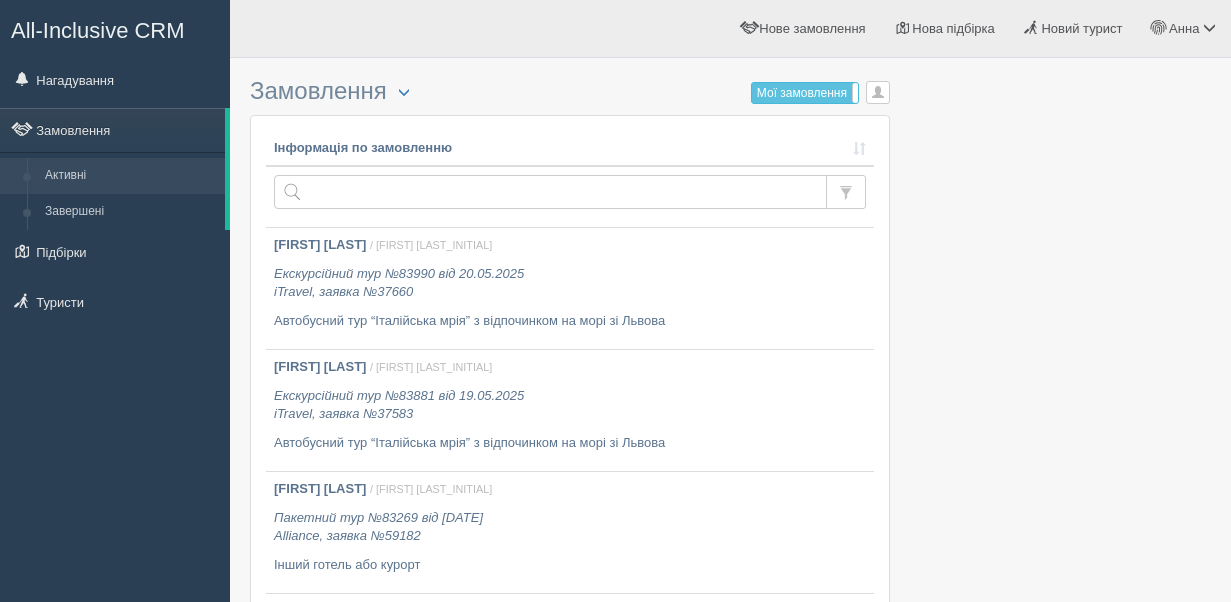 scroll, scrollTop: 0, scrollLeft: 0, axis: both 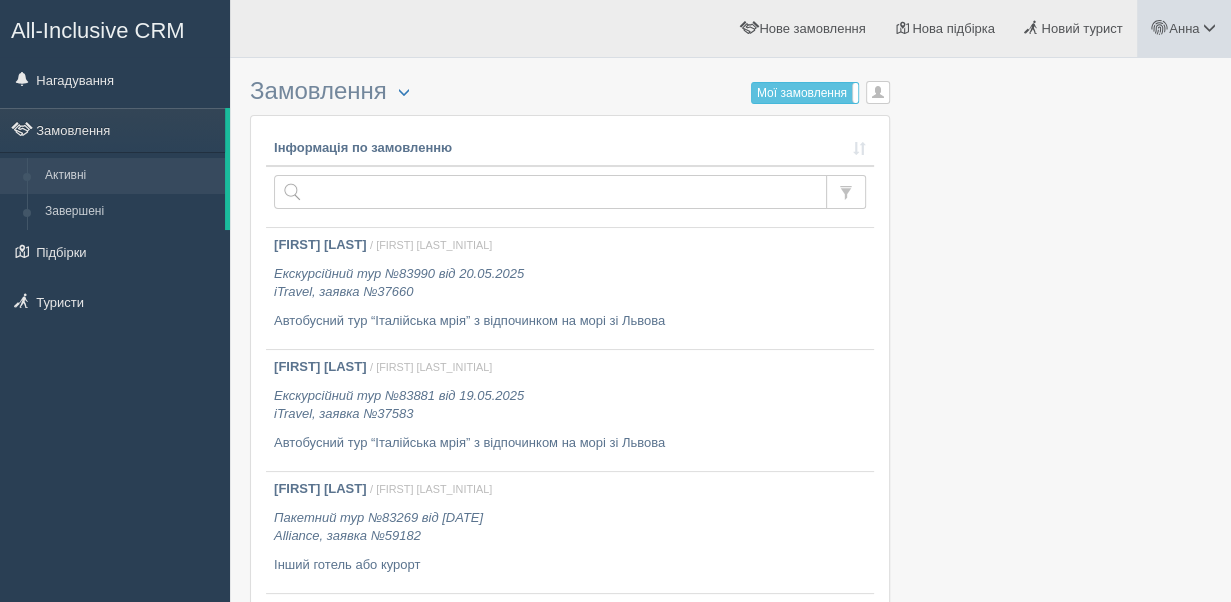 click on "Анна" at bounding box center (1184, 28) 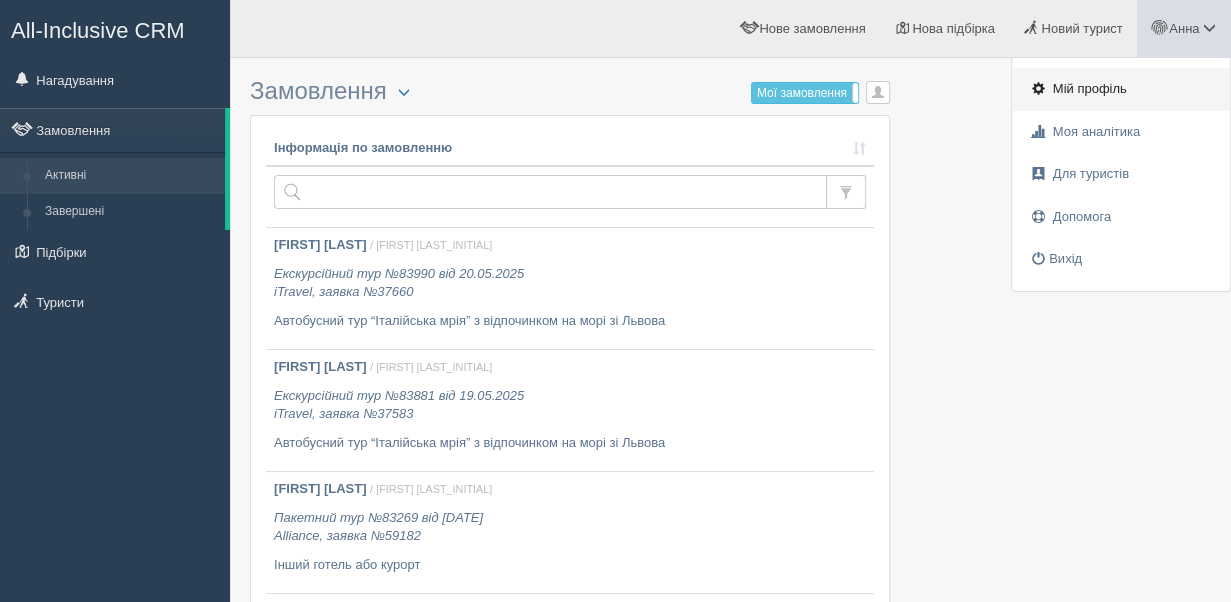 click on "Мій профіль" at bounding box center (1090, 88) 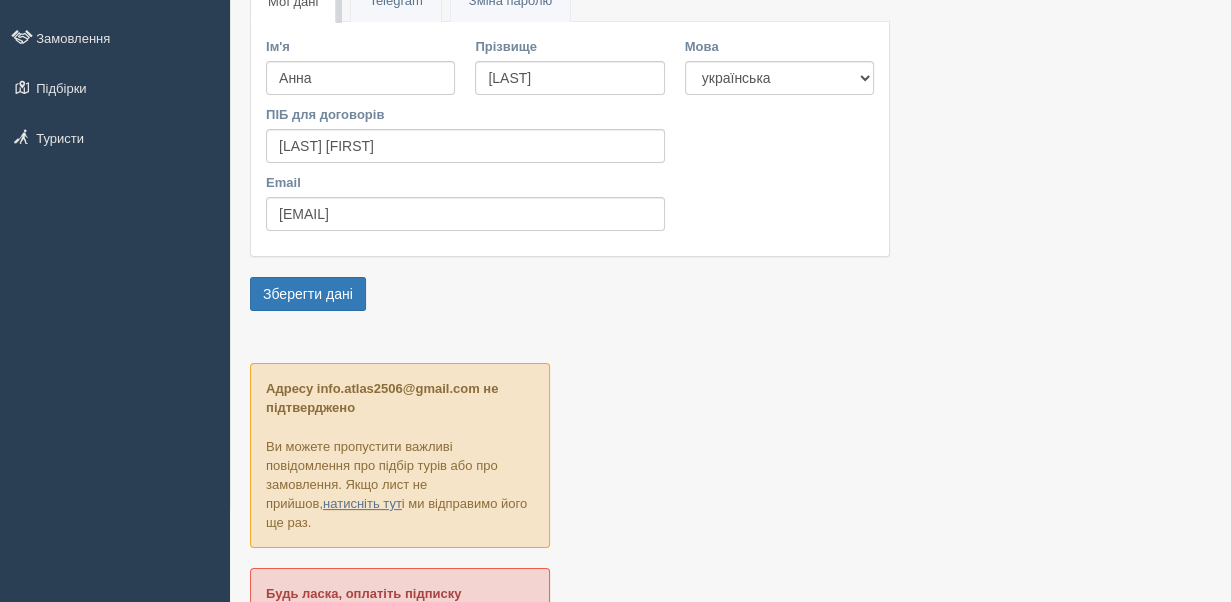 scroll, scrollTop: 0, scrollLeft: 0, axis: both 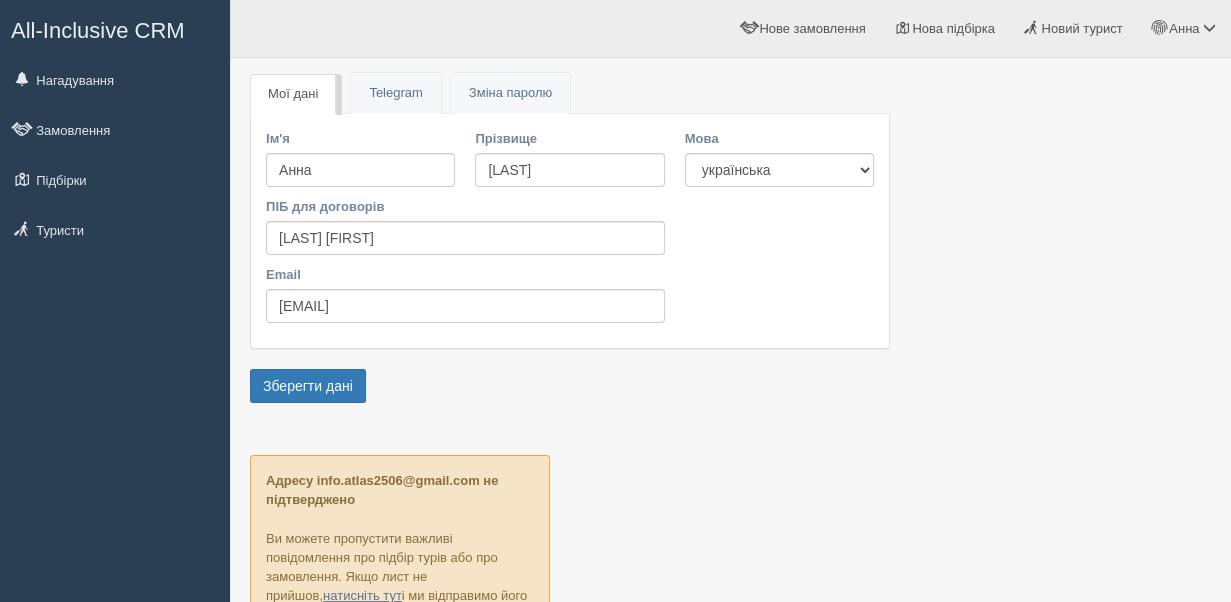click on "Замовлення" at bounding box center [115, 130] 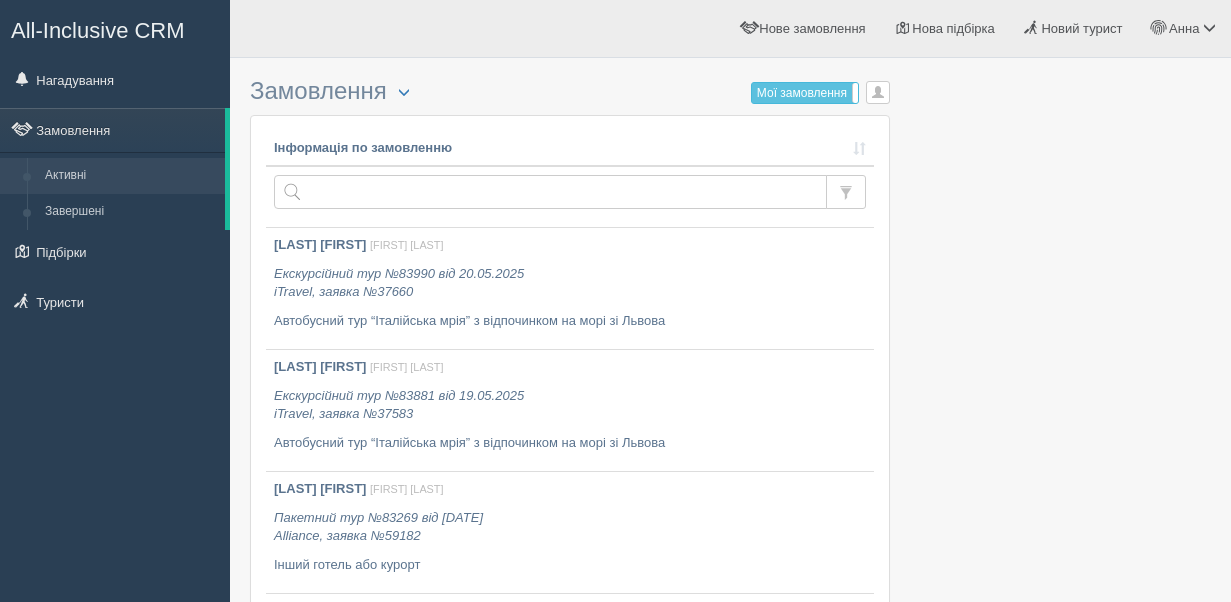scroll, scrollTop: 0, scrollLeft: 0, axis: both 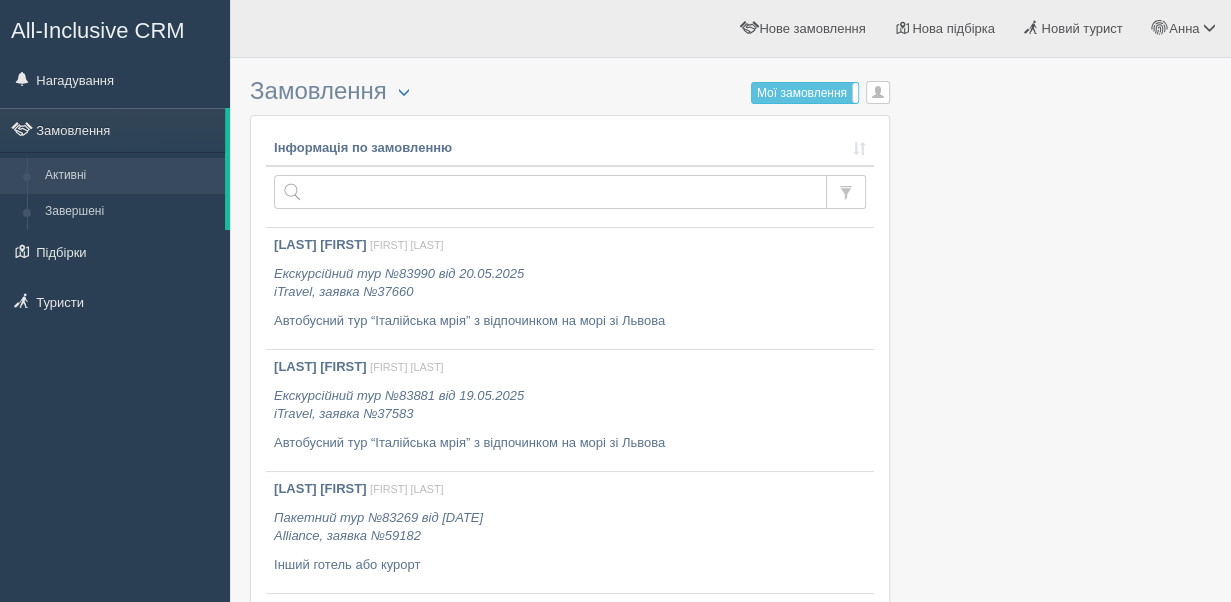 click on "Мої замовлення" at bounding box center (805, 93) 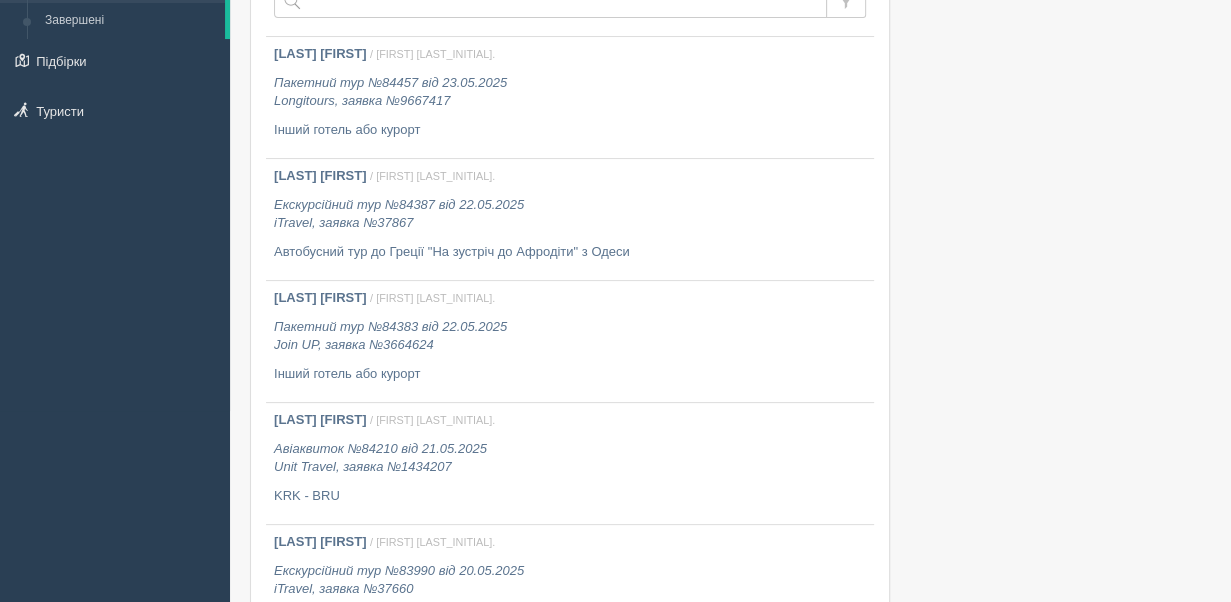 scroll, scrollTop: 213, scrollLeft: 0, axis: vertical 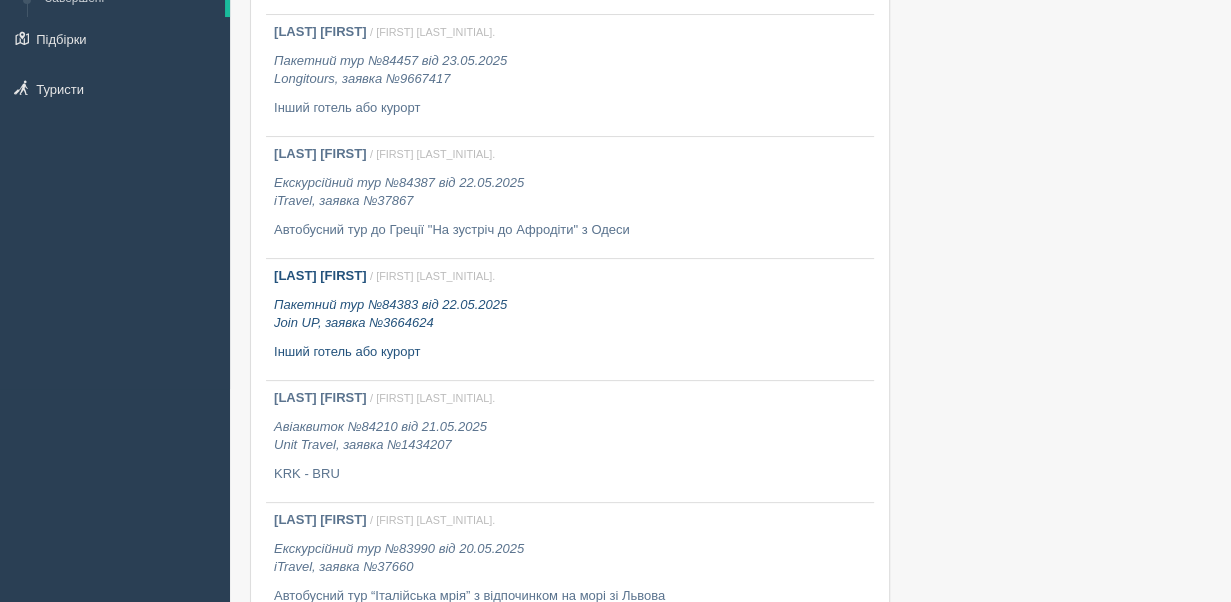 click on "Пакетний тур №[NUMBER] від [DATE]
Join UP, заявка №[NUMBER]" at bounding box center [570, 314] 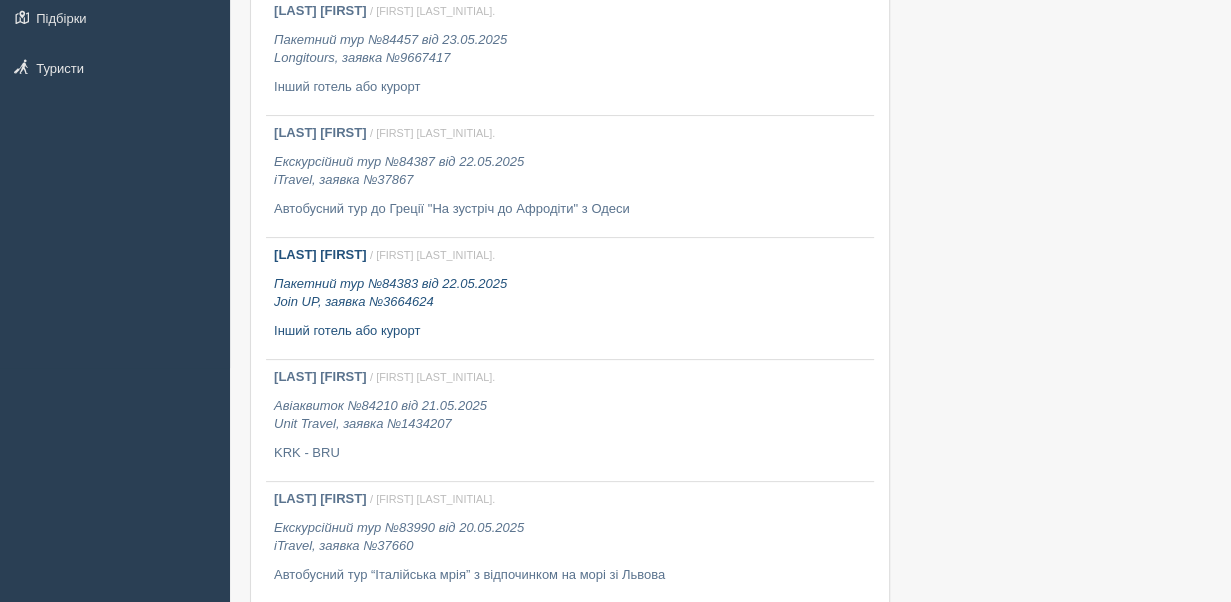 scroll, scrollTop: 277, scrollLeft: 0, axis: vertical 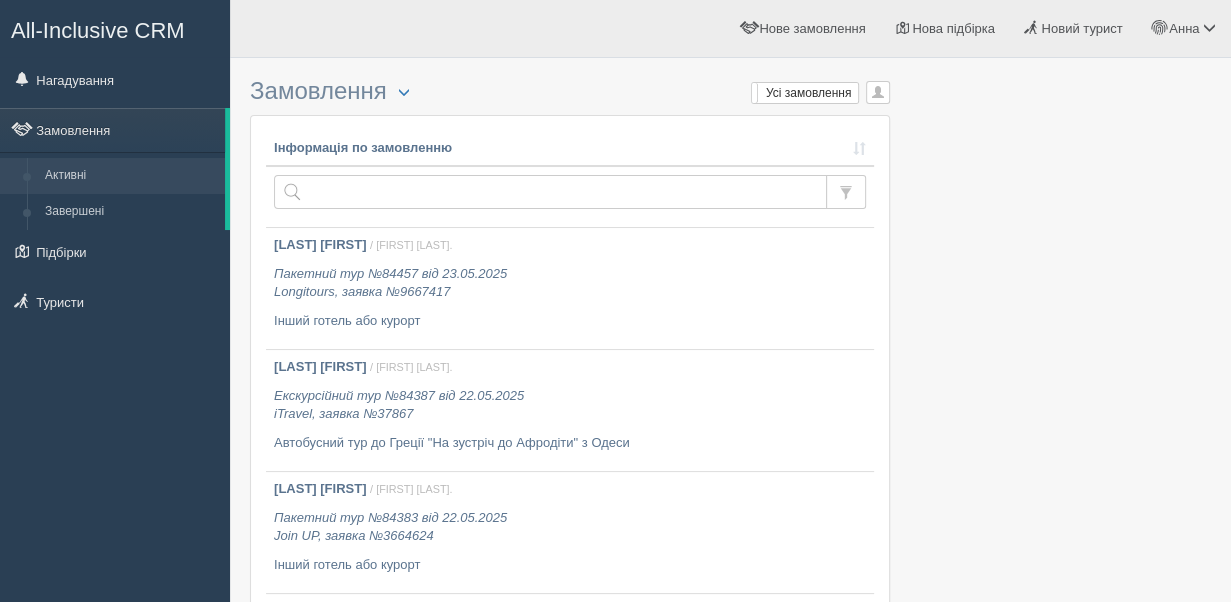 click on "Усі замовлення" at bounding box center (805, 93) 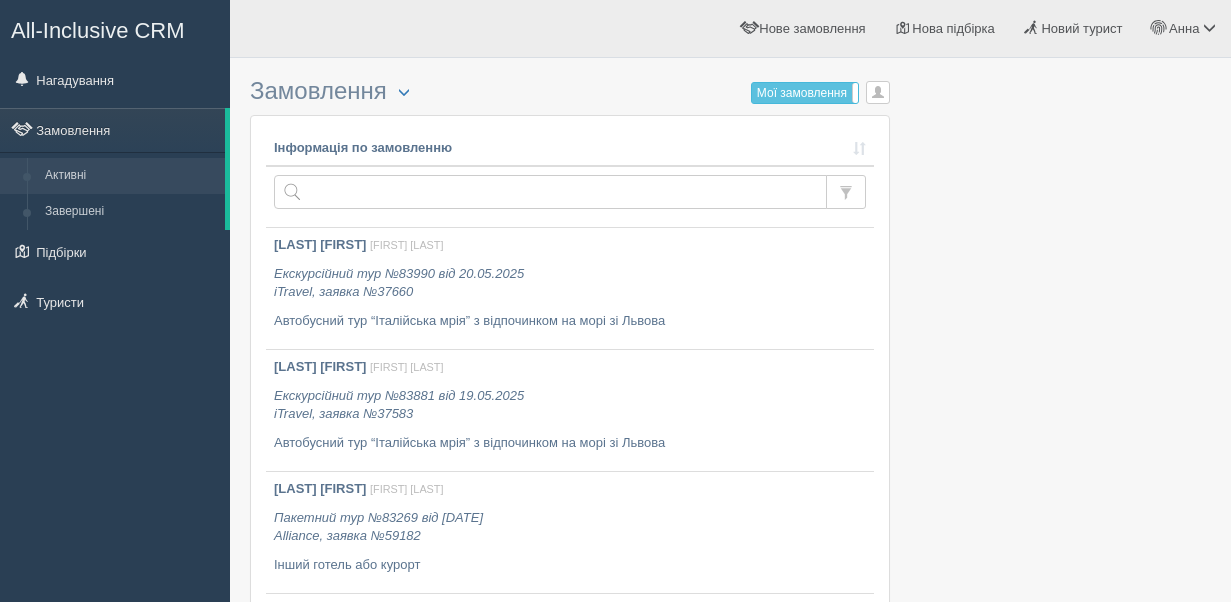 scroll, scrollTop: 0, scrollLeft: 0, axis: both 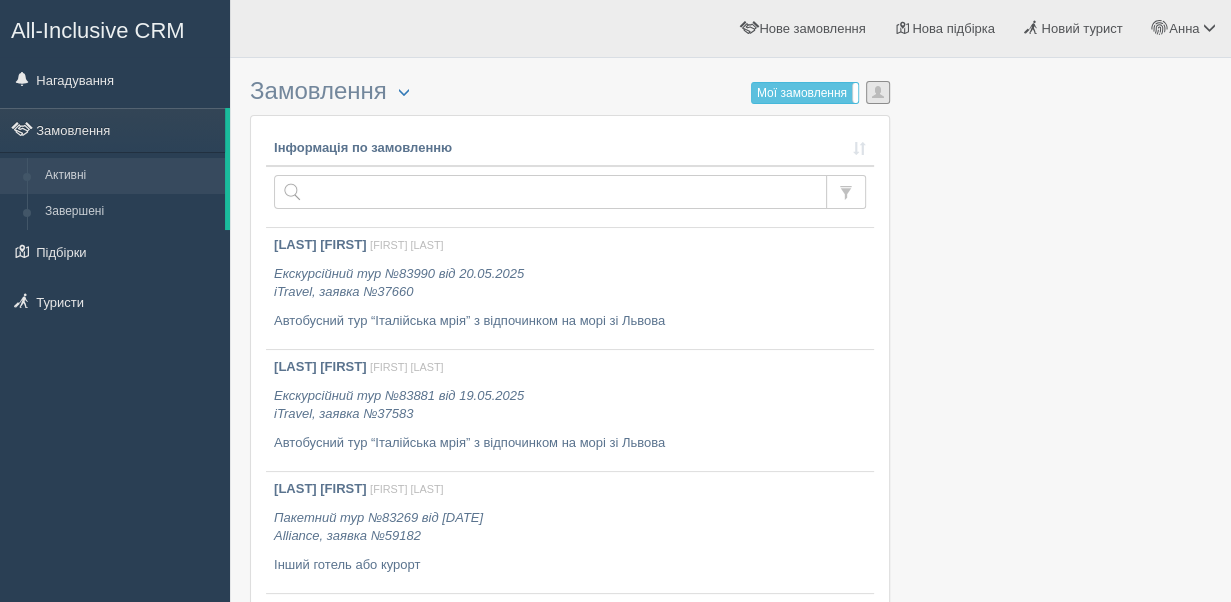 click at bounding box center [878, 92] 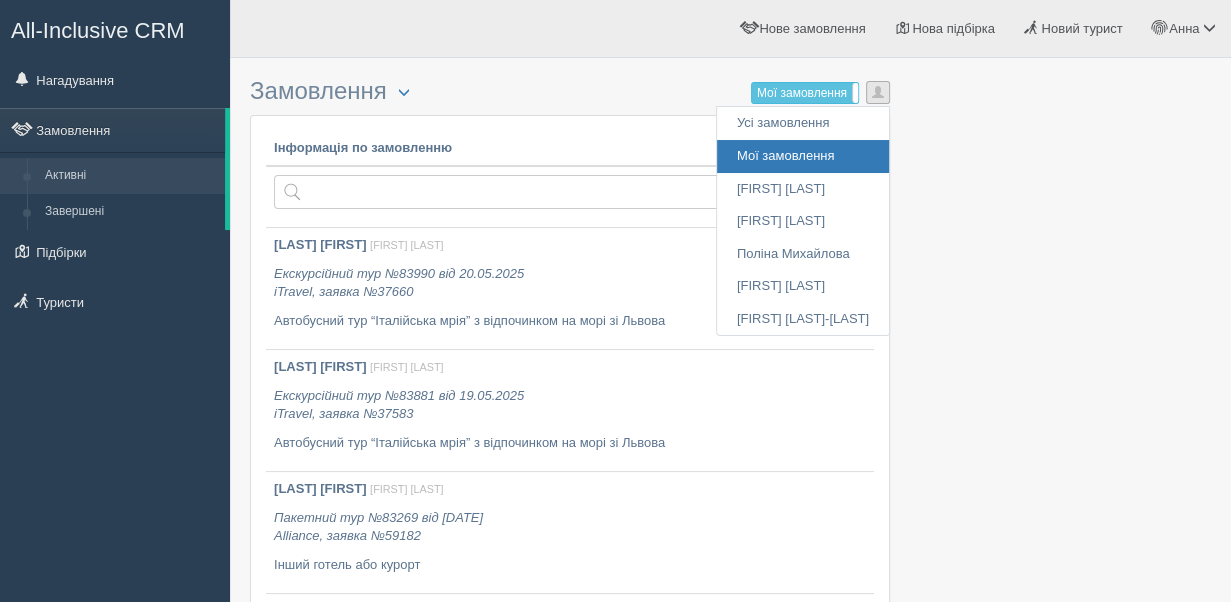 click on "Мої замовлення" at bounding box center [803, 156] 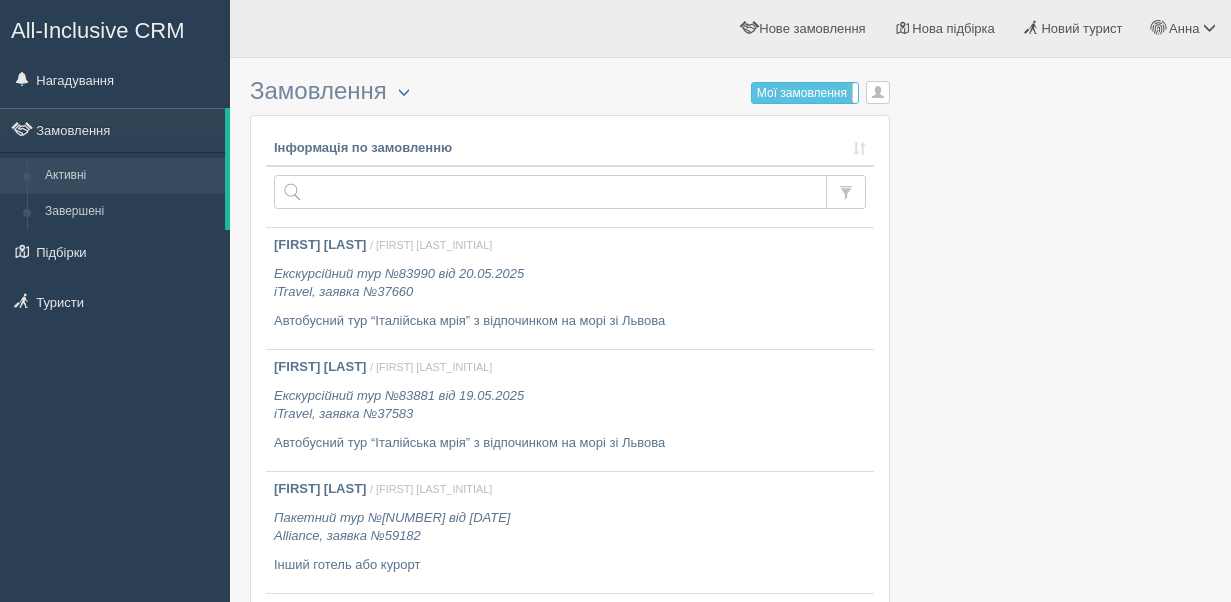 scroll, scrollTop: 0, scrollLeft: 0, axis: both 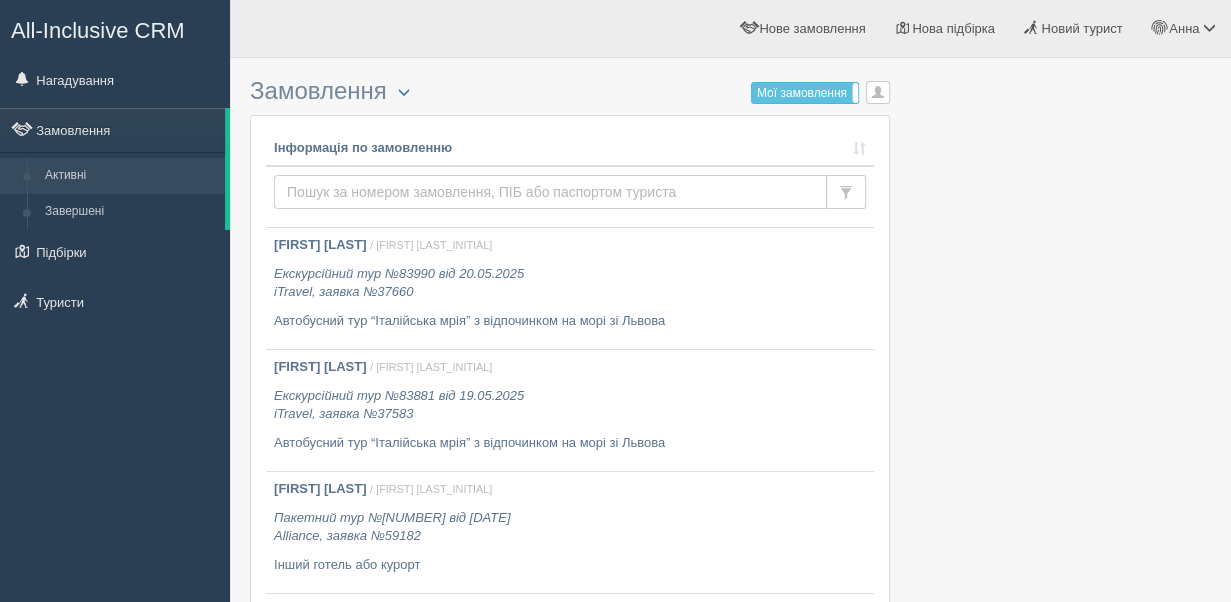 click at bounding box center (550, 192) 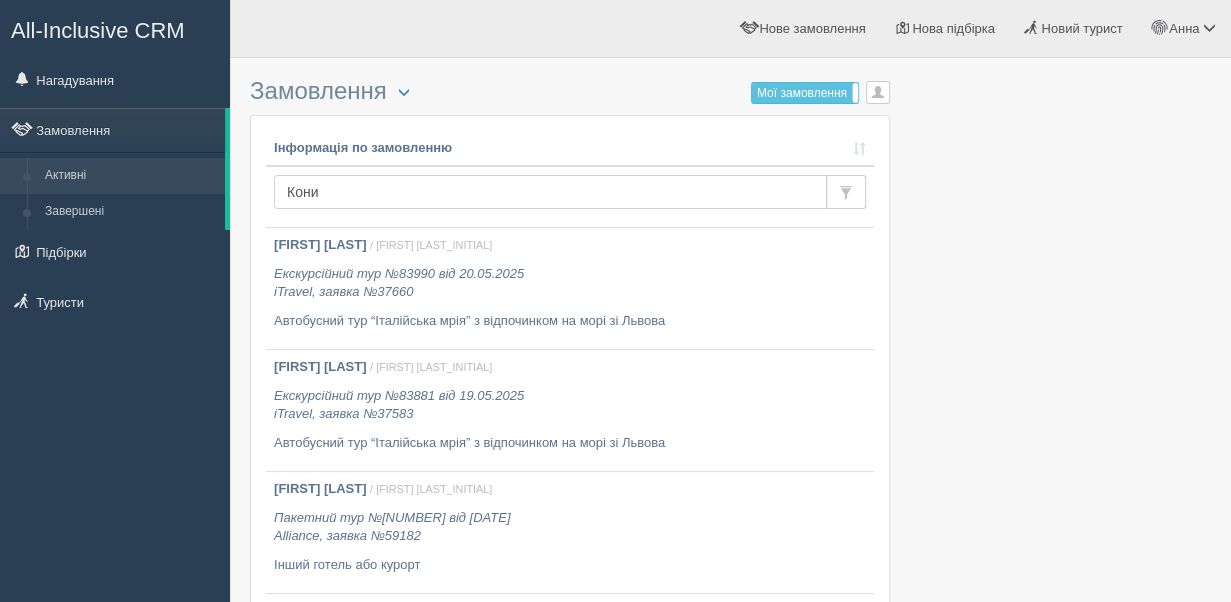 type on "Коник" 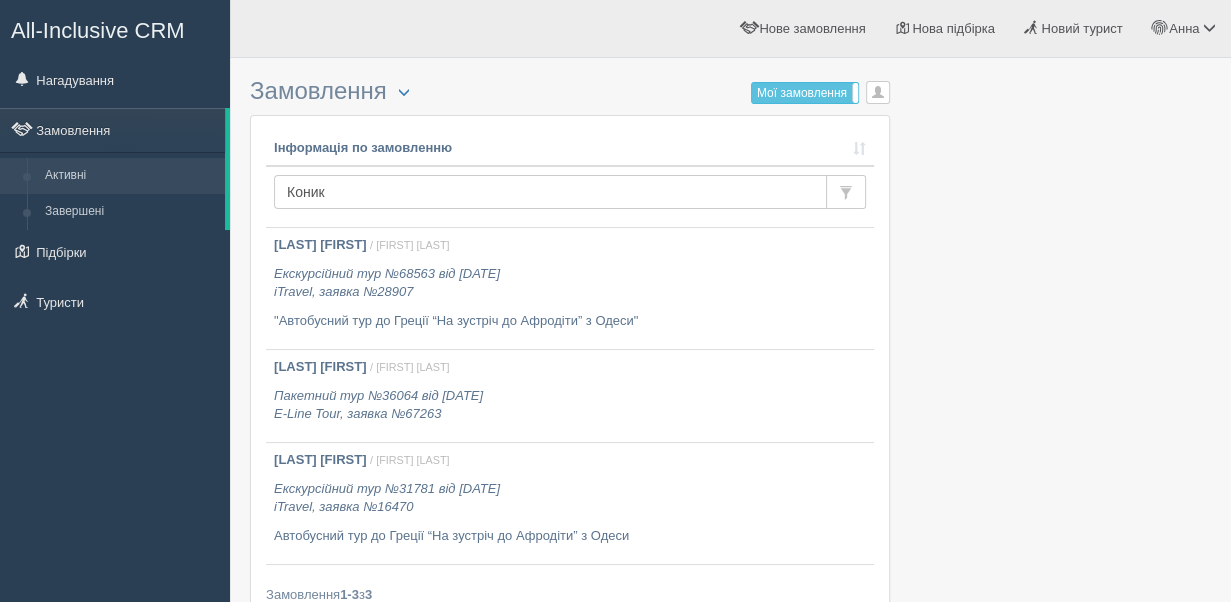 scroll, scrollTop: 8, scrollLeft: 0, axis: vertical 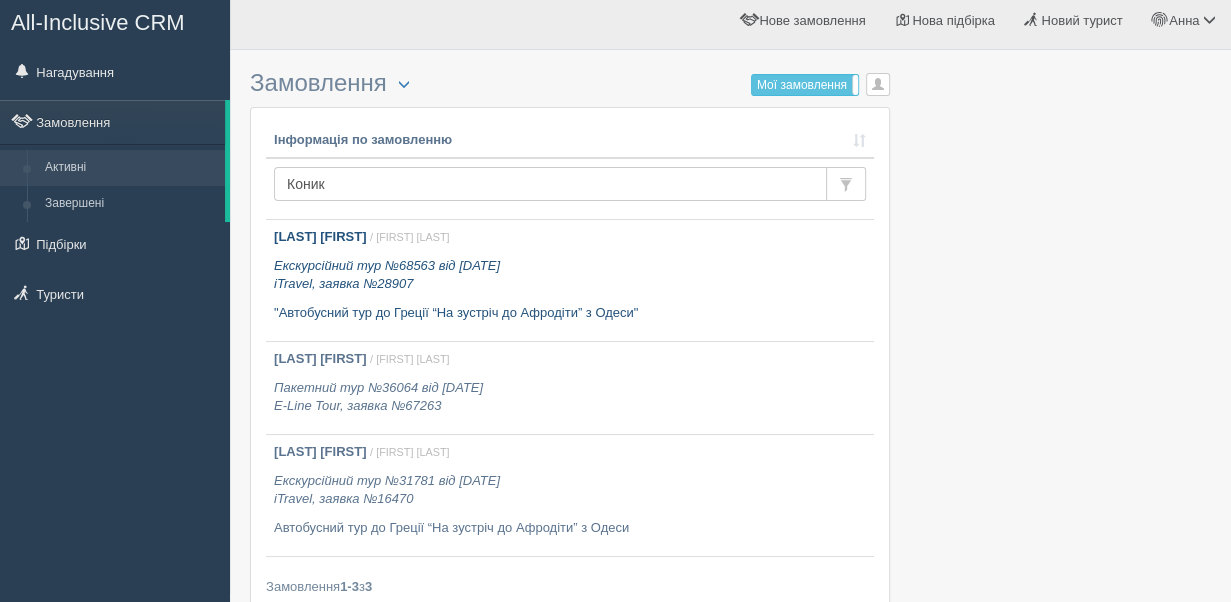 click on "Екскурсійний тур №68563 від 22.01.2025
iTravel, заявка №28907" at bounding box center (570, 275) 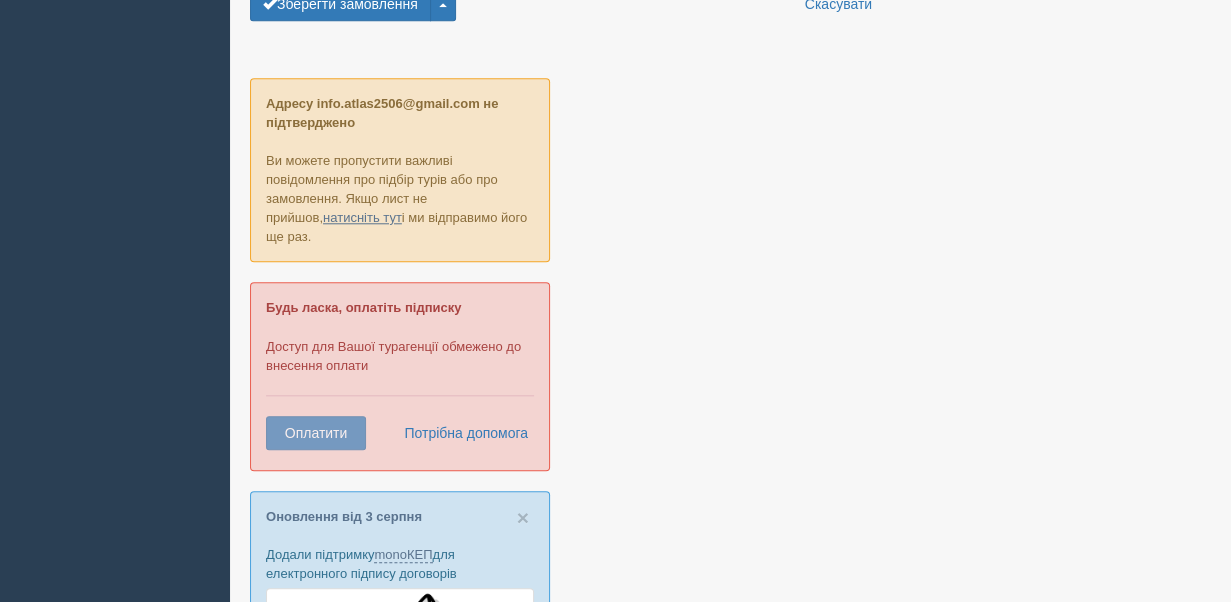 scroll, scrollTop: 1347, scrollLeft: 0, axis: vertical 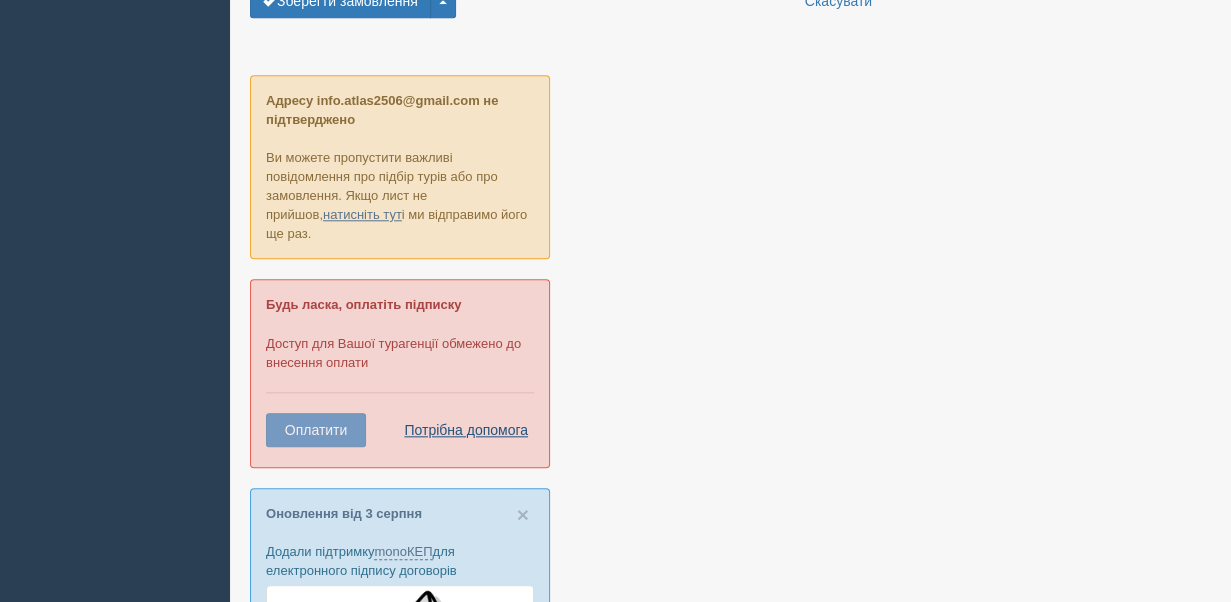 click on "Потрібна допомога" at bounding box center [460, 430] 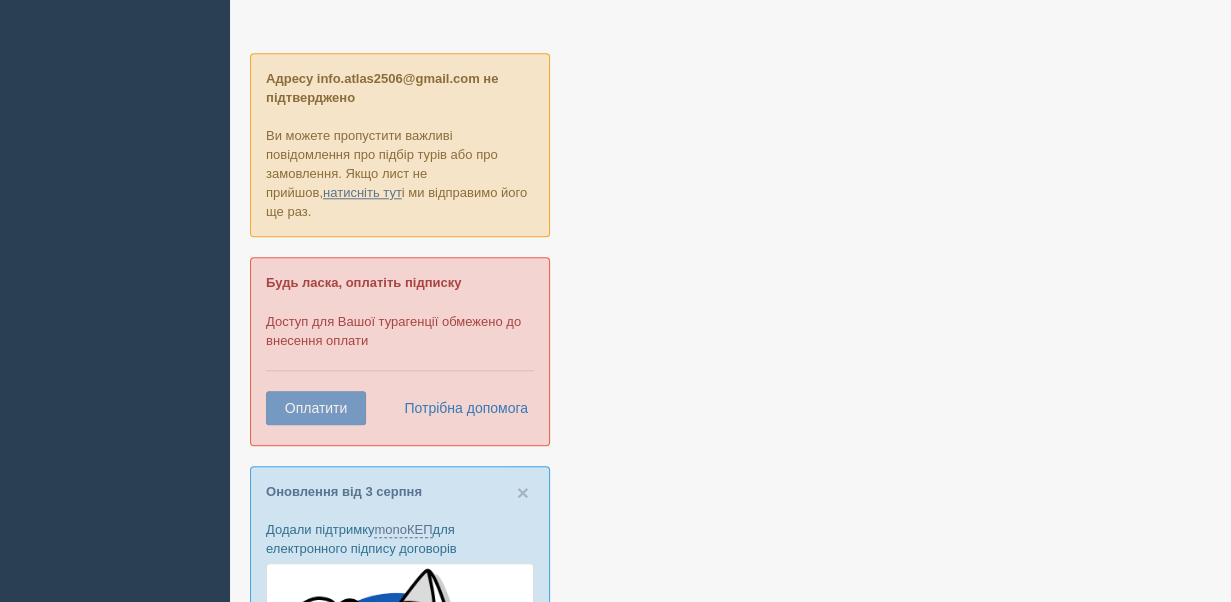 scroll, scrollTop: 1411, scrollLeft: 0, axis: vertical 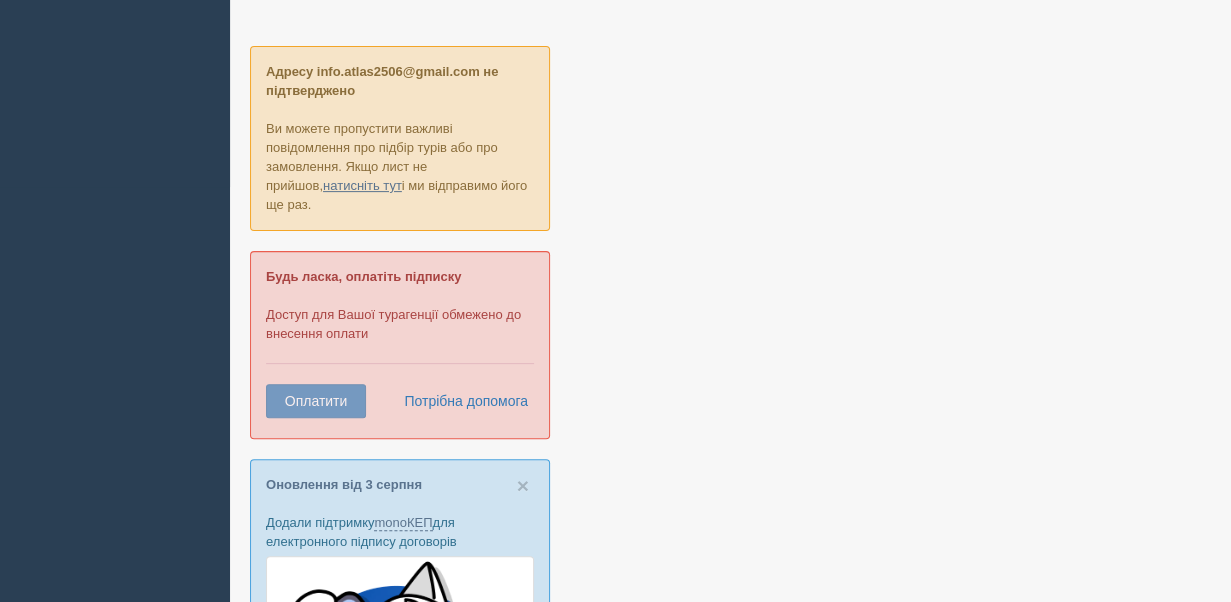 click on "Оплатити" at bounding box center [316, 401] 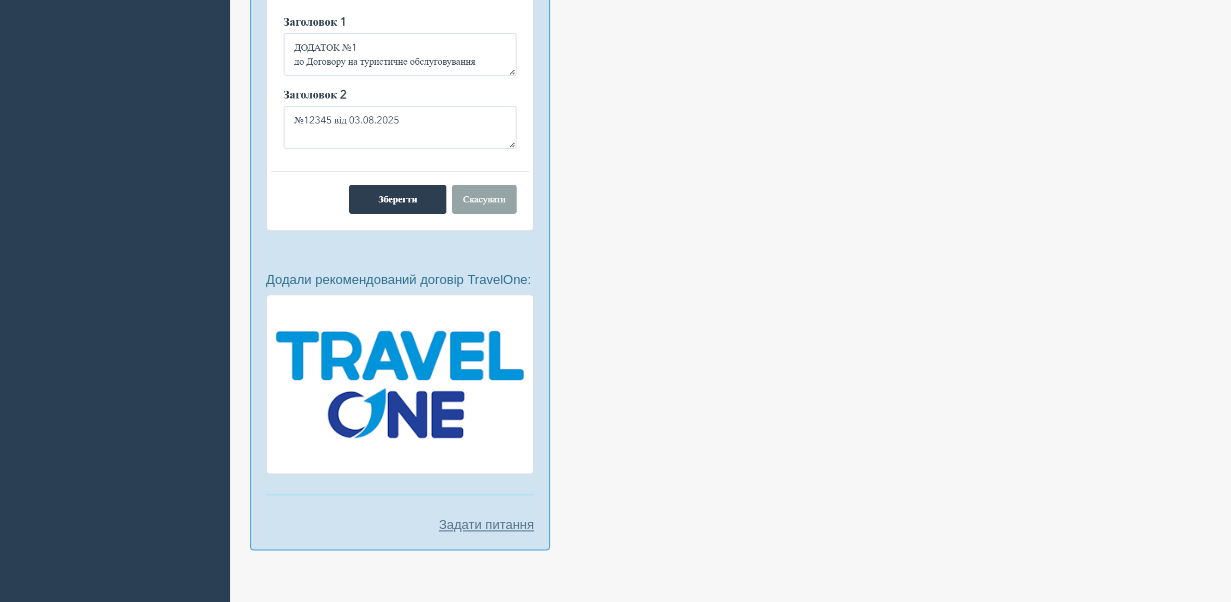 scroll, scrollTop: 1657, scrollLeft: 0, axis: vertical 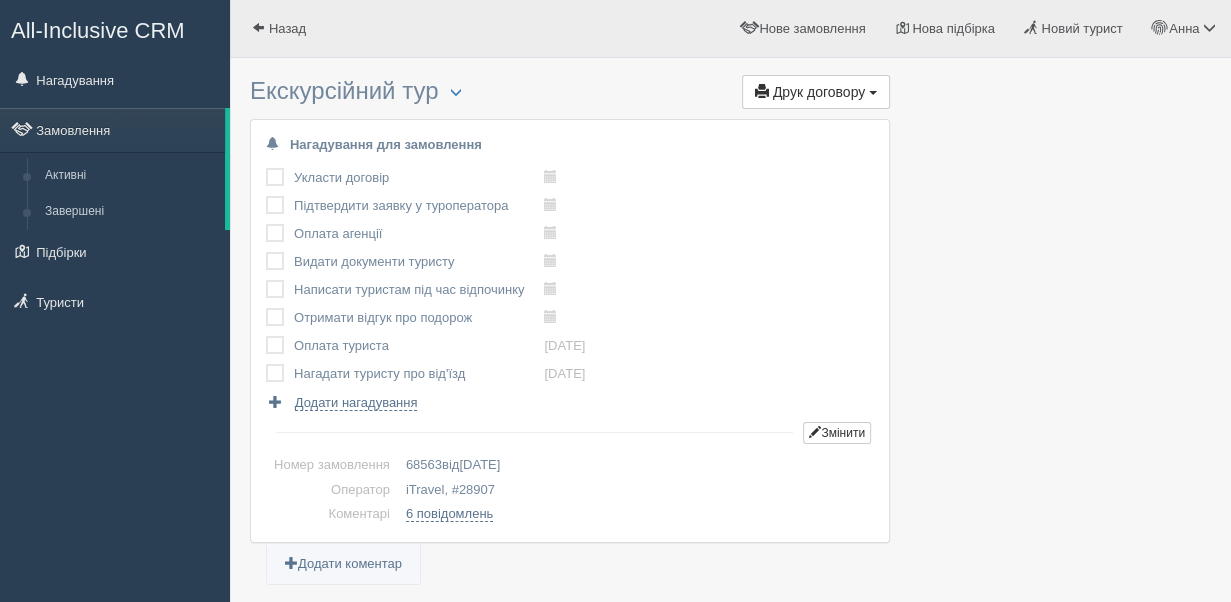 click on "Туристи" at bounding box center [115, 302] 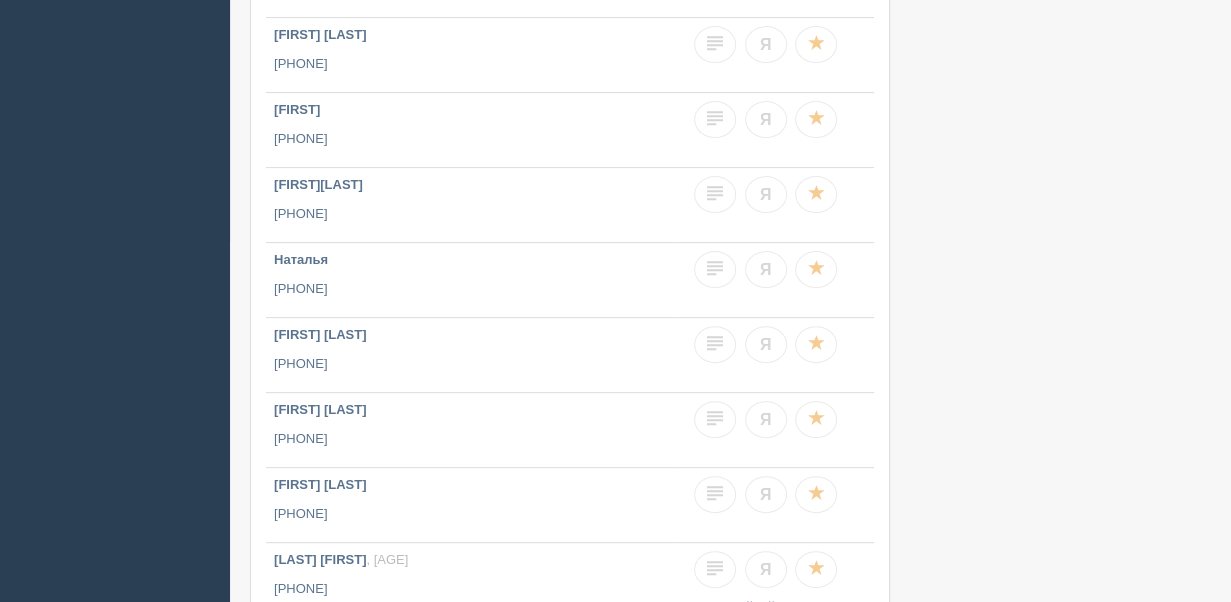 scroll, scrollTop: 354, scrollLeft: 0, axis: vertical 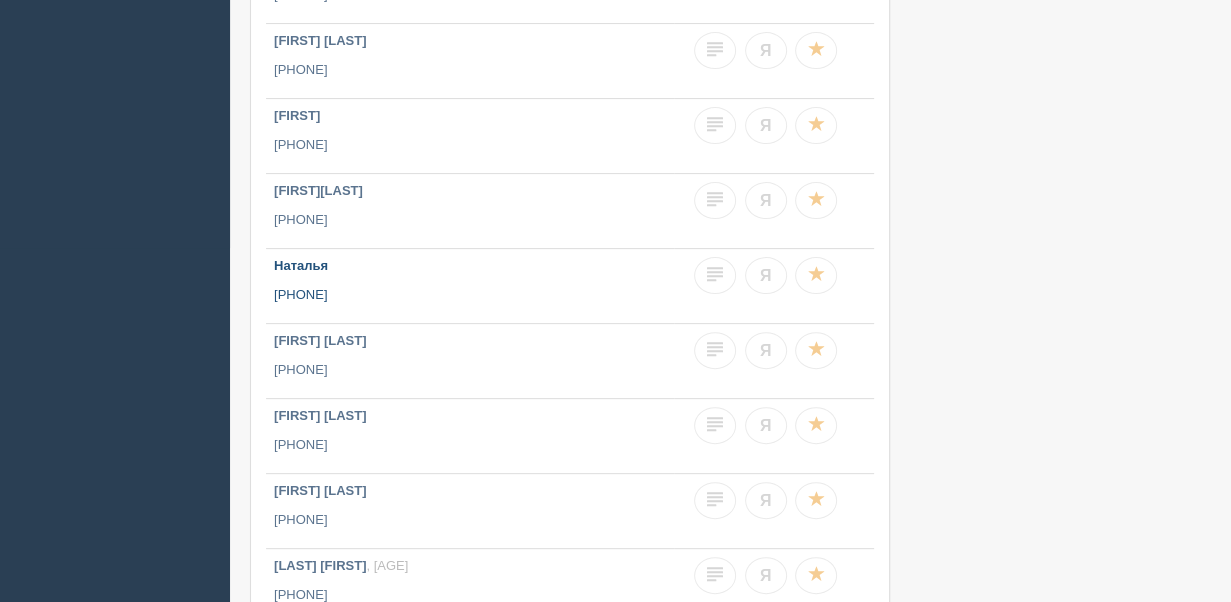click on "Наталья" at bounding box center [470, 266] 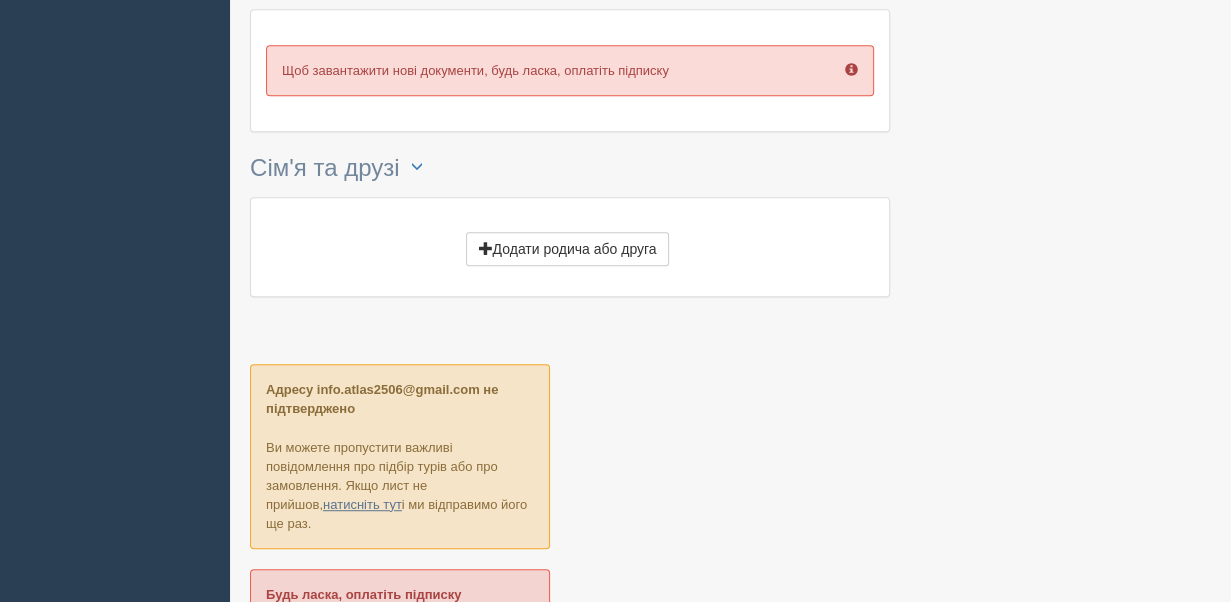 scroll, scrollTop: 702, scrollLeft: 0, axis: vertical 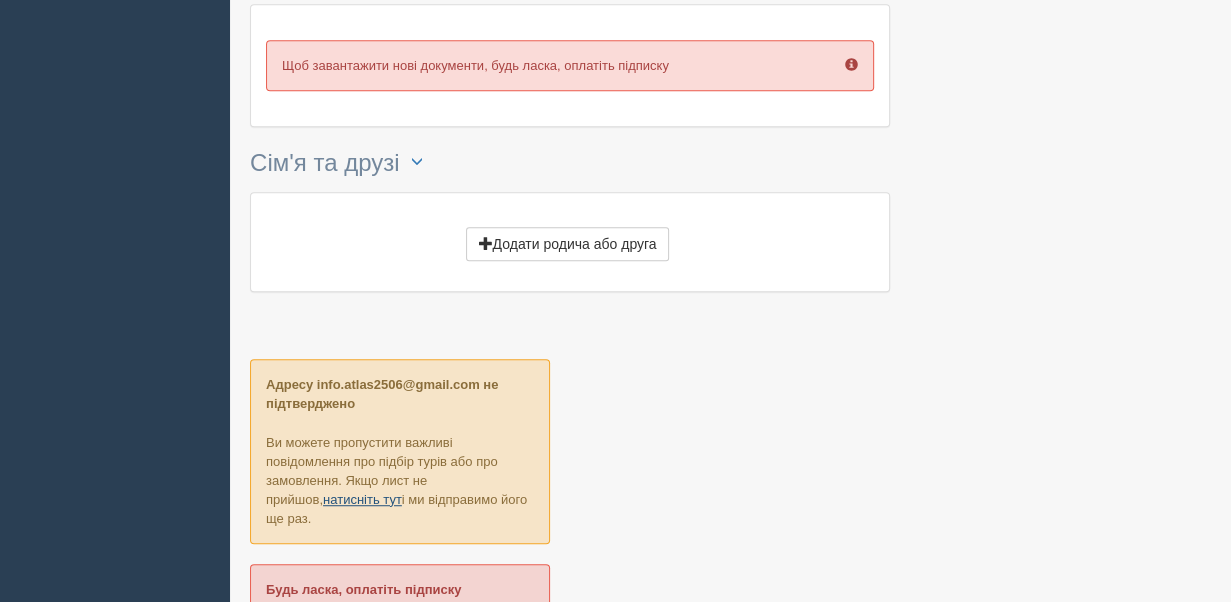 click on "натисніть тут" at bounding box center [362, 499] 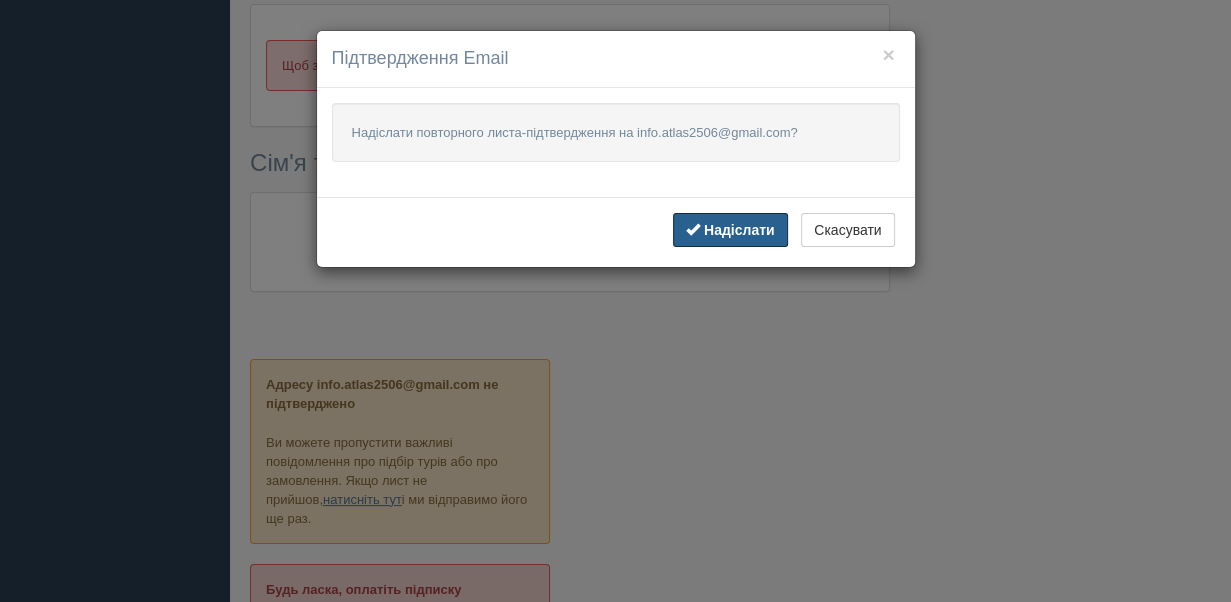 click on "Надіслати" at bounding box center [739, 230] 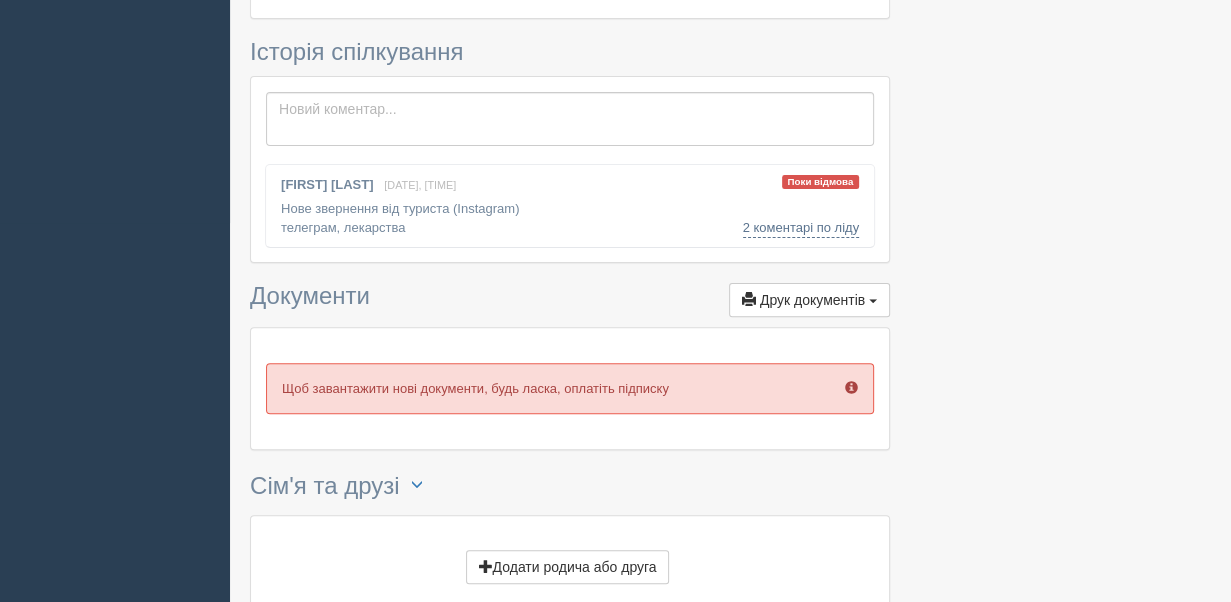scroll, scrollTop: 0, scrollLeft: 0, axis: both 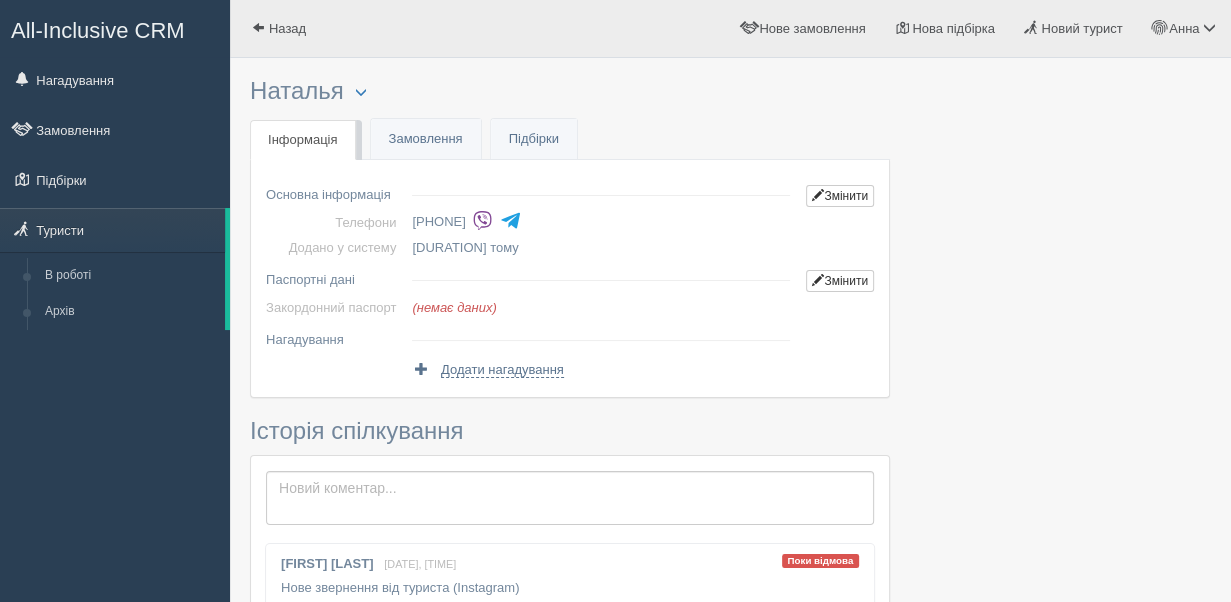 click on "Туристи" at bounding box center (112, 230) 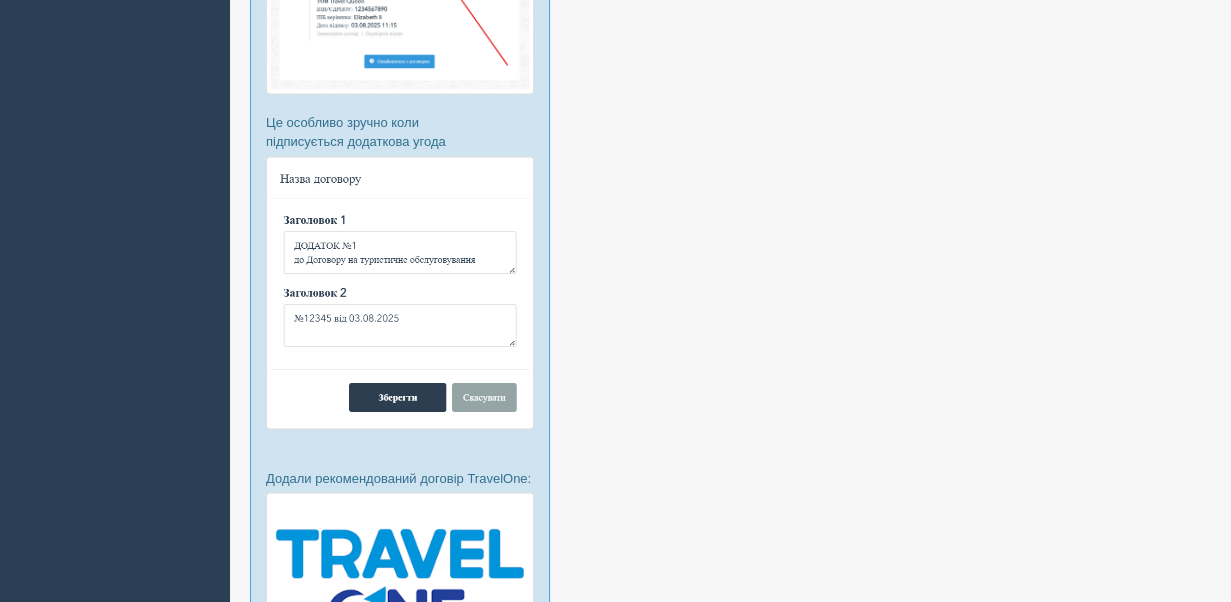 scroll, scrollTop: 2446, scrollLeft: 0, axis: vertical 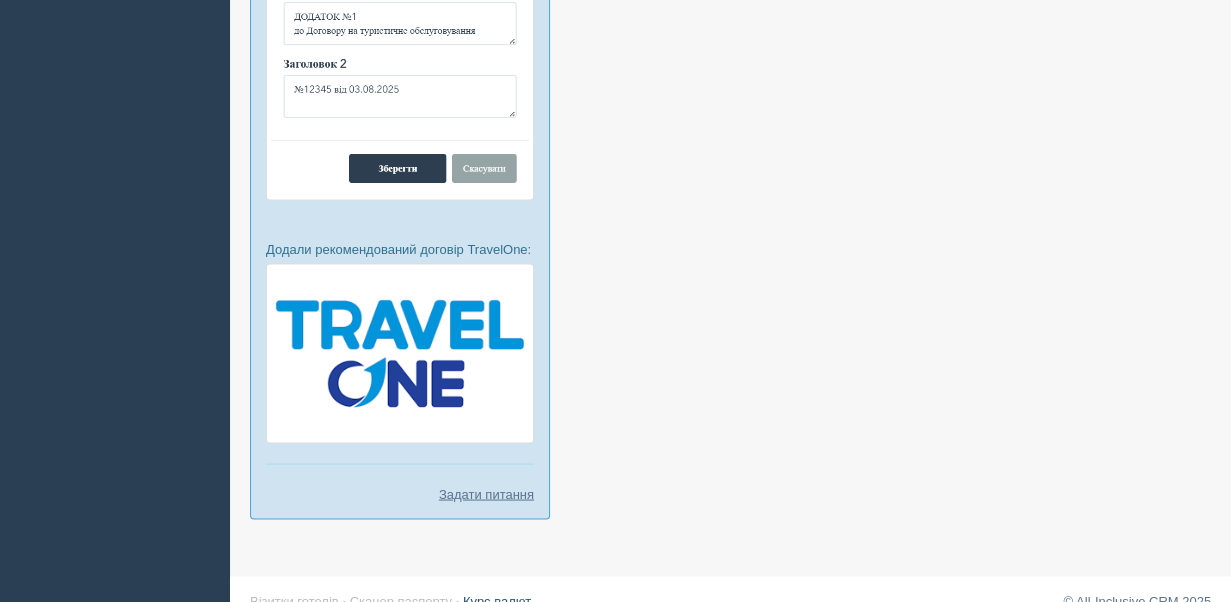 click on "Курс валют" at bounding box center (497, 600) 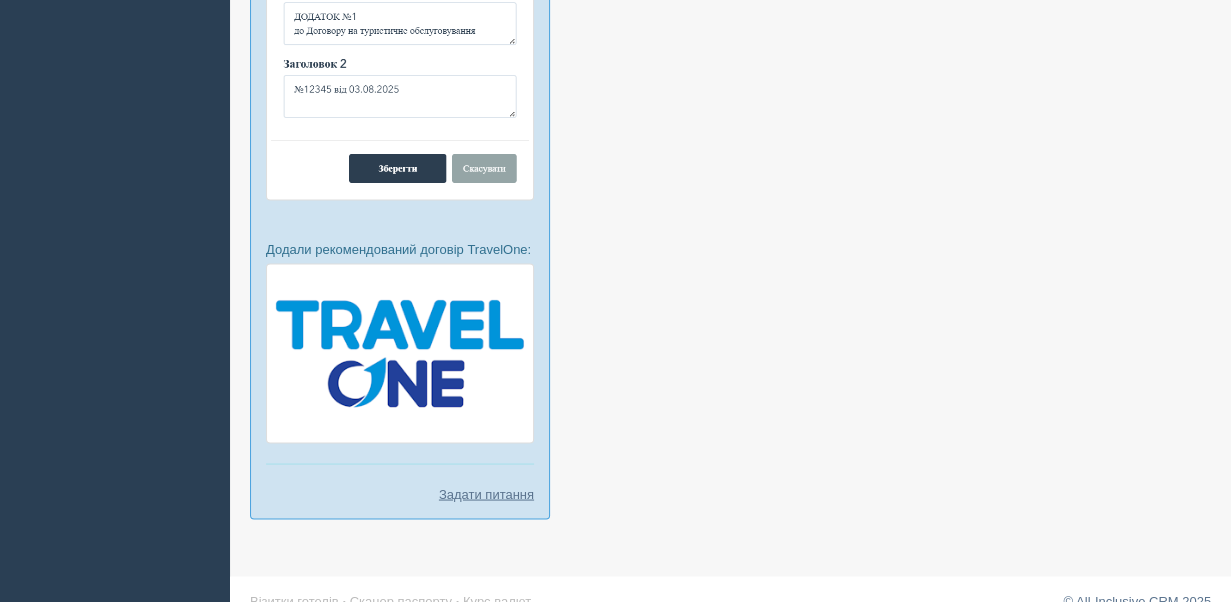 click at bounding box center [730, -920] 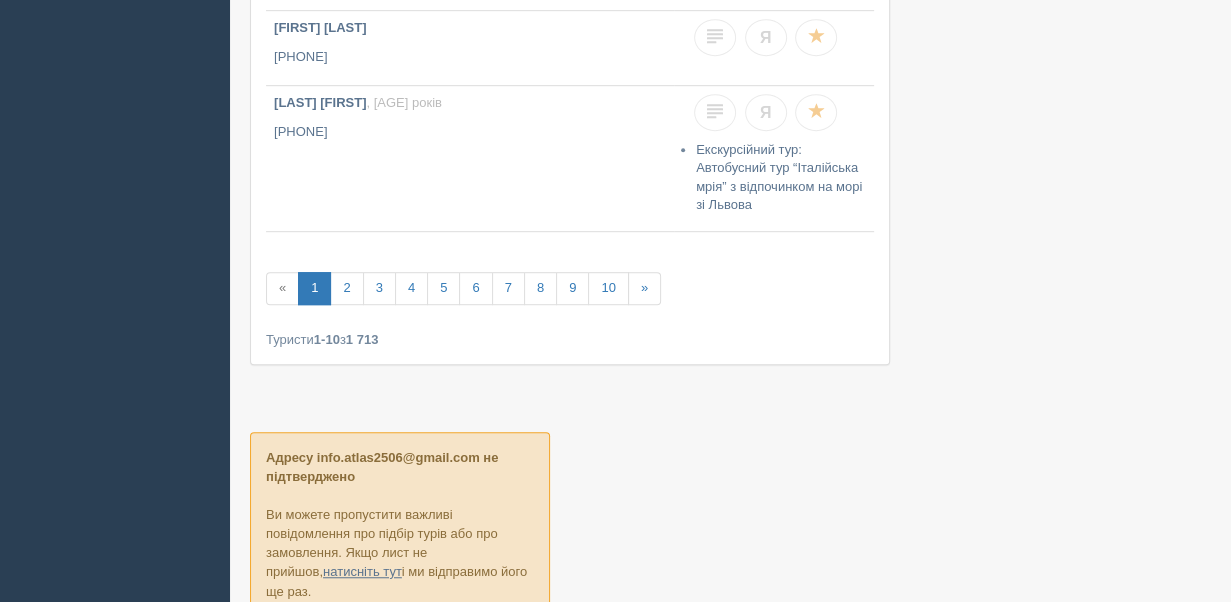 scroll, scrollTop: 816, scrollLeft: 0, axis: vertical 